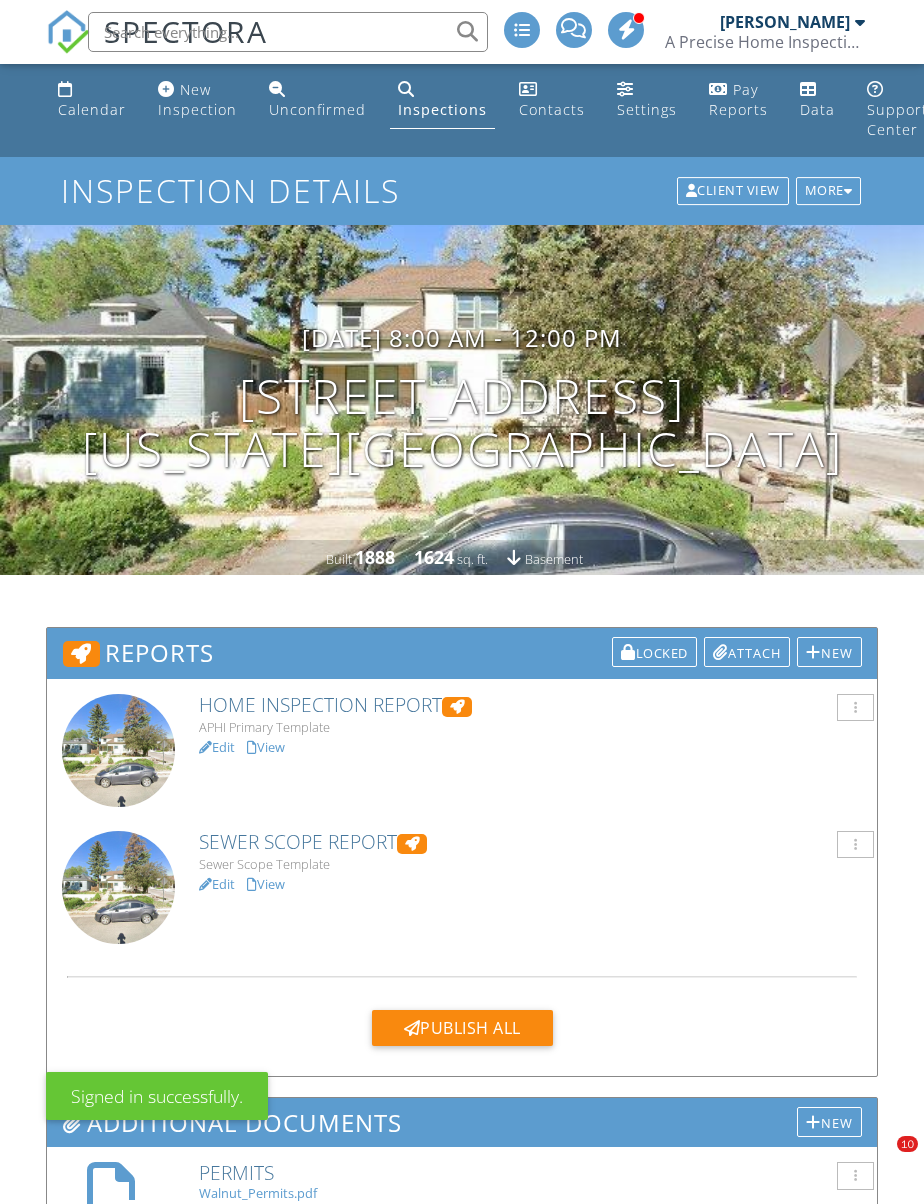 scroll, scrollTop: 1402, scrollLeft: 0, axis: vertical 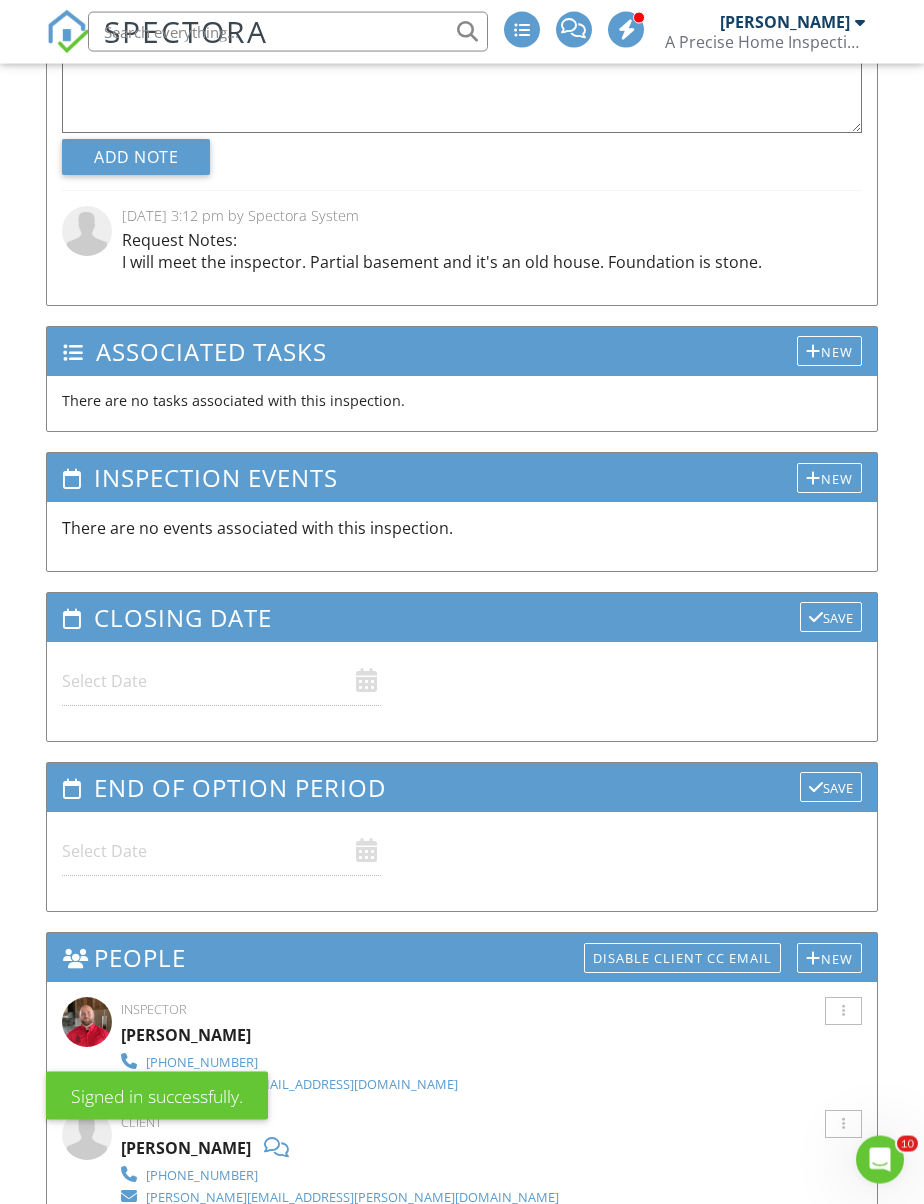 click on "New" at bounding box center (829, 478) 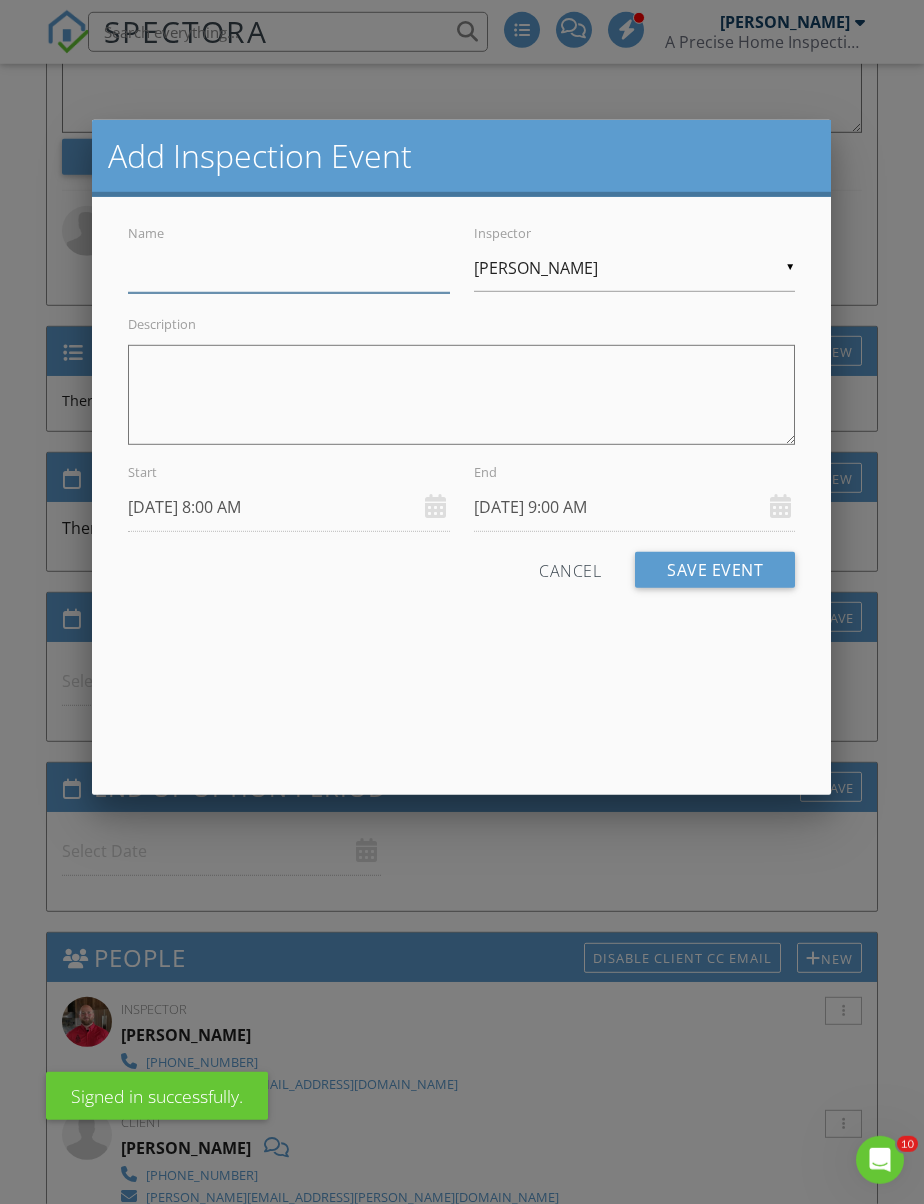 click on "Name" at bounding box center (289, 268) 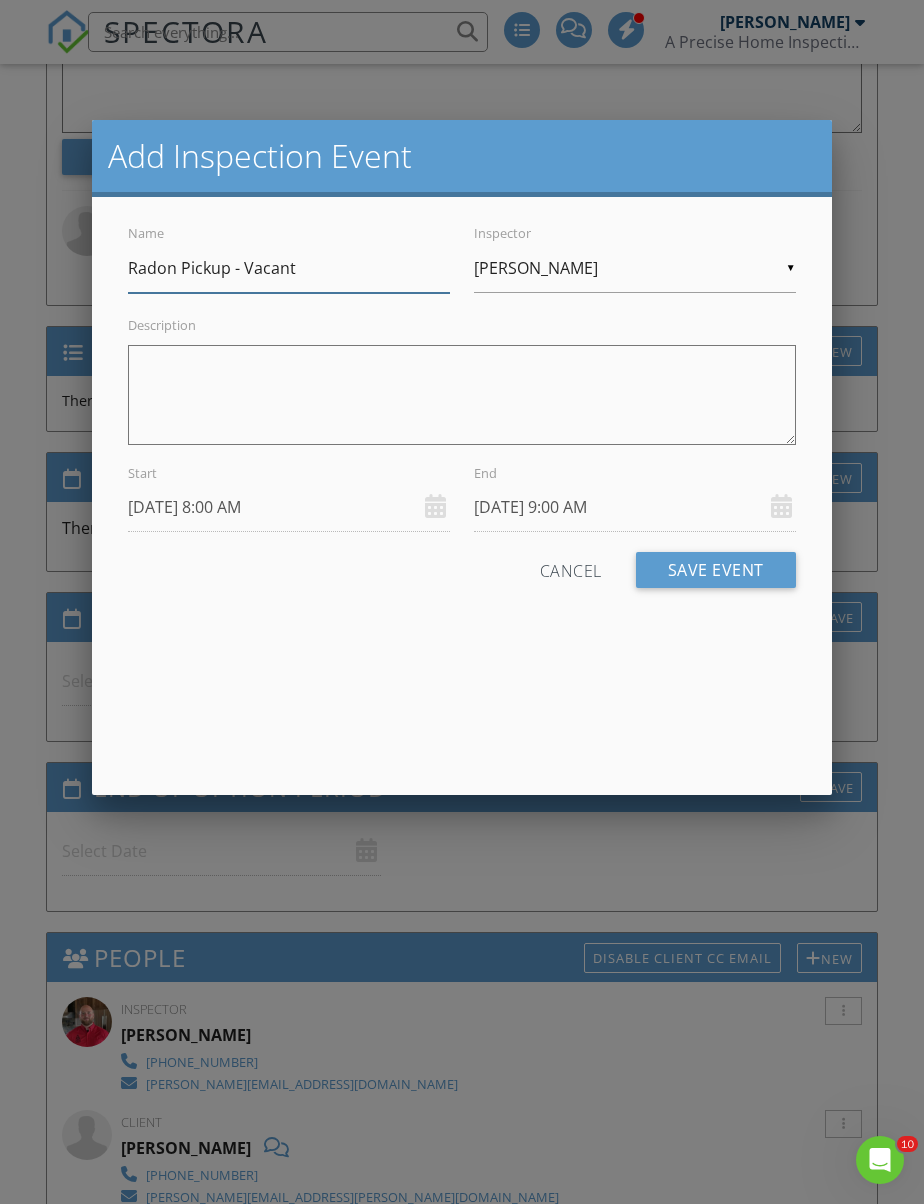 type on "Radon Pickup - Vacant" 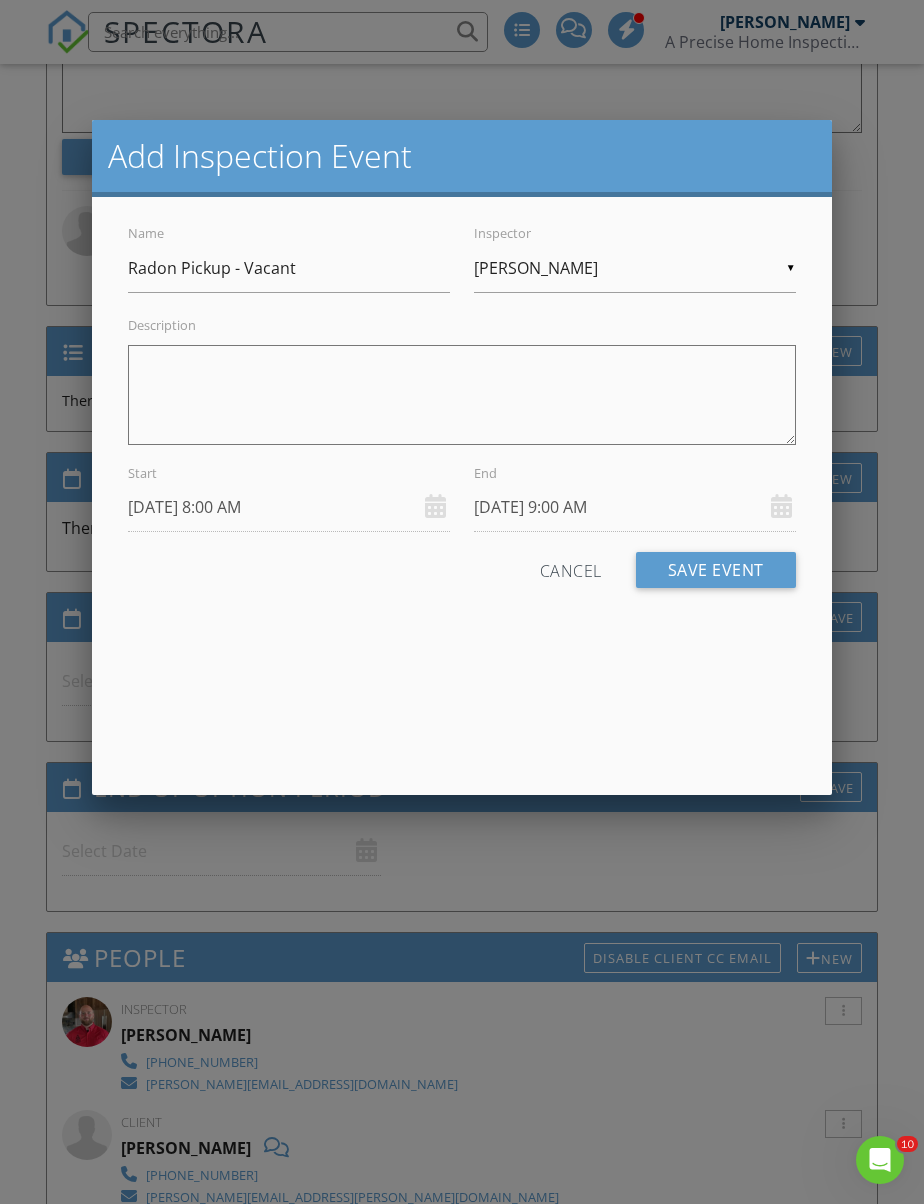 click on "[PERSON_NAME]" at bounding box center [635, 268] 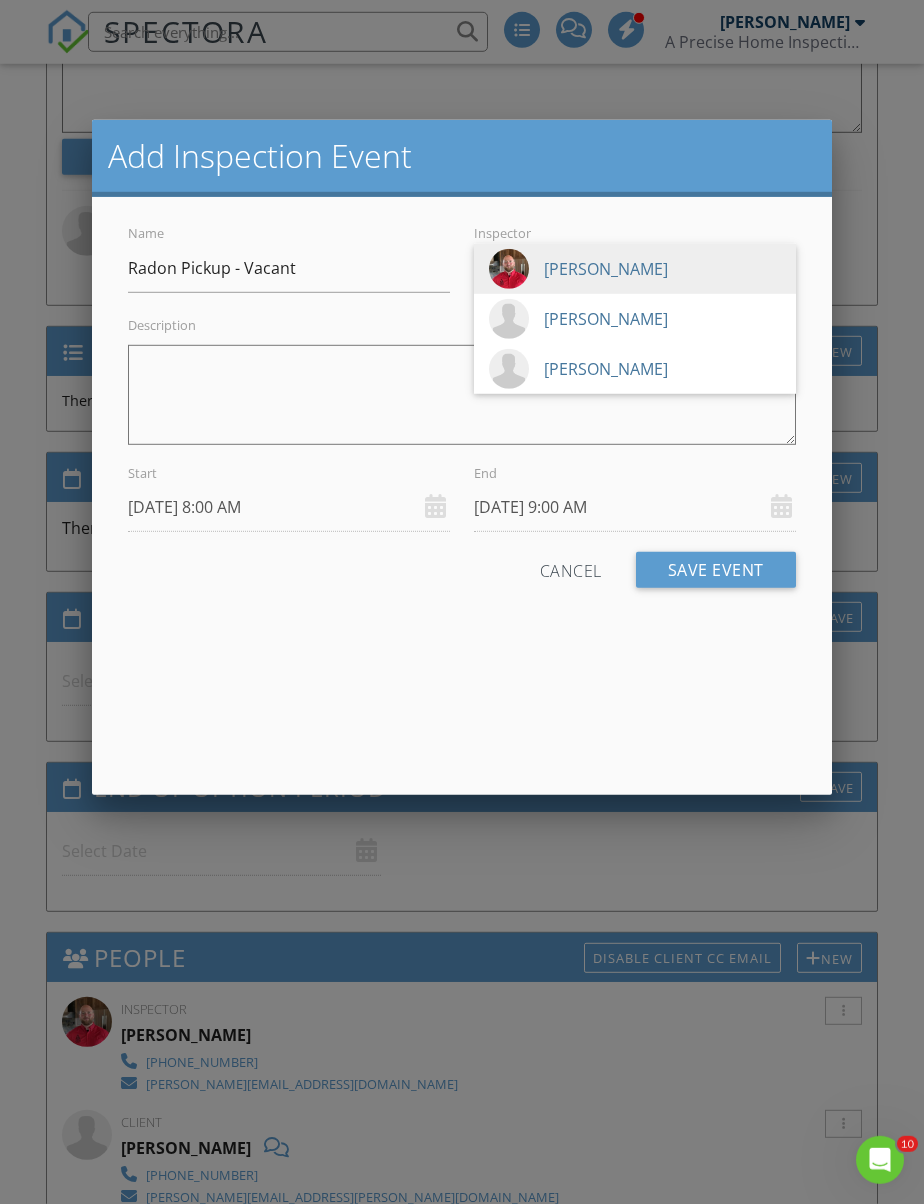 click on "[PERSON_NAME]" at bounding box center [635, 369] 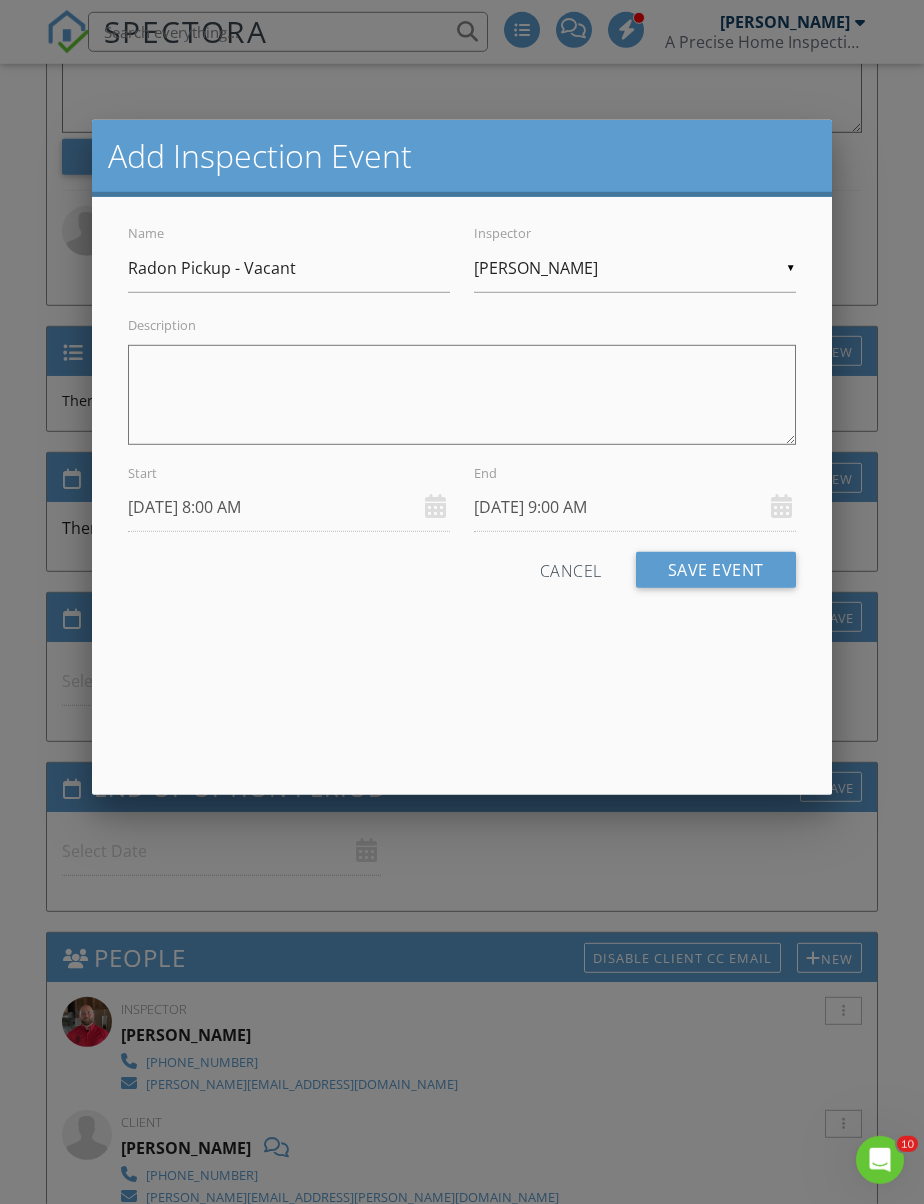 click on "Description" at bounding box center (461, 395) 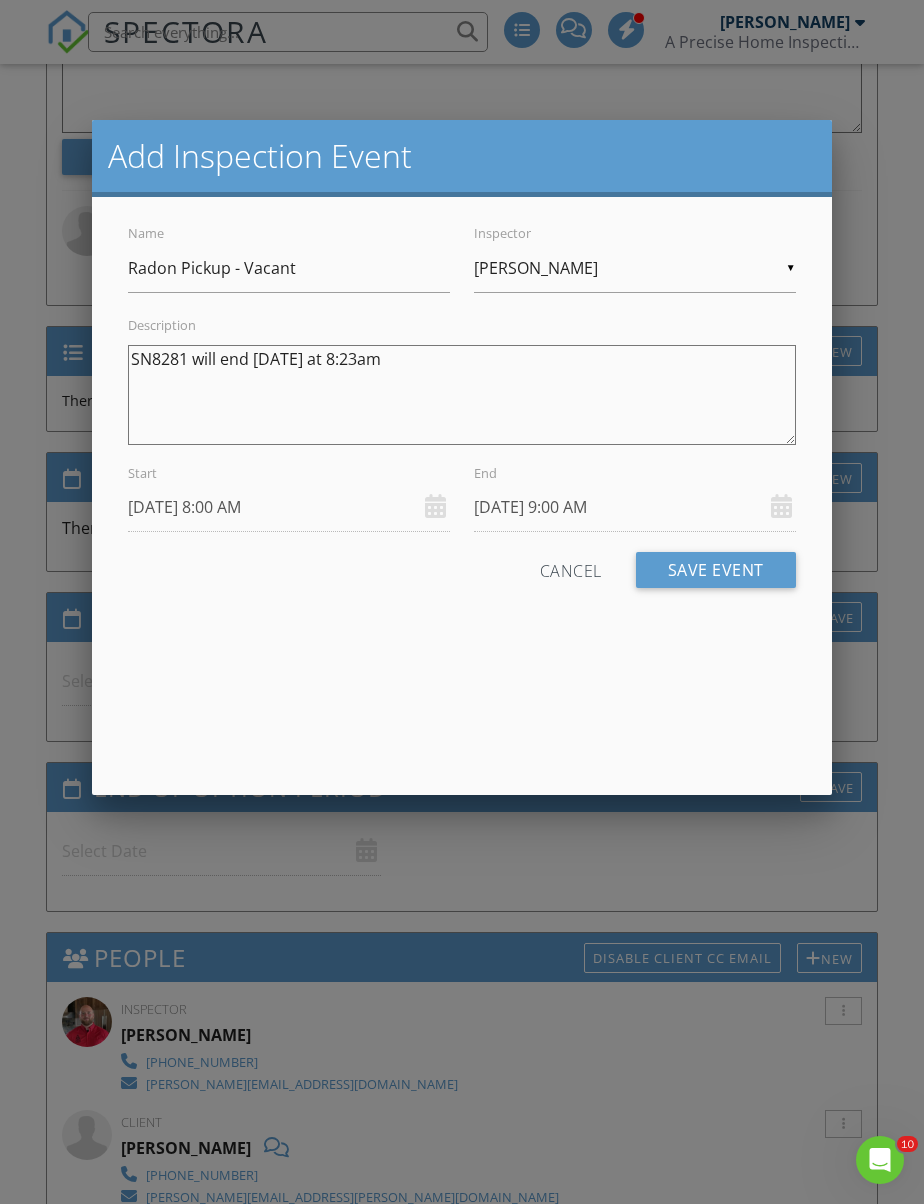 type on "SN8281 will end [DATE] at 8:23am" 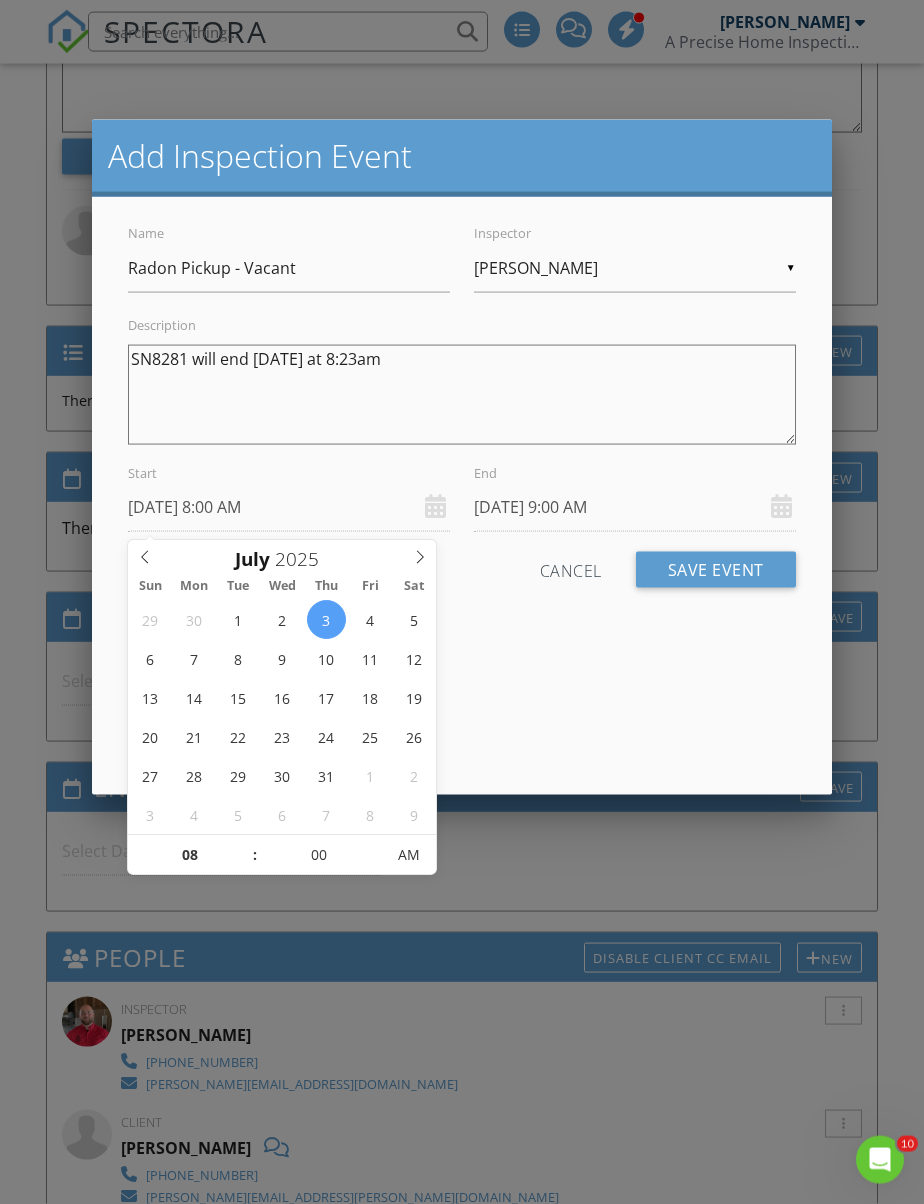scroll, scrollTop: 2110, scrollLeft: 0, axis: vertical 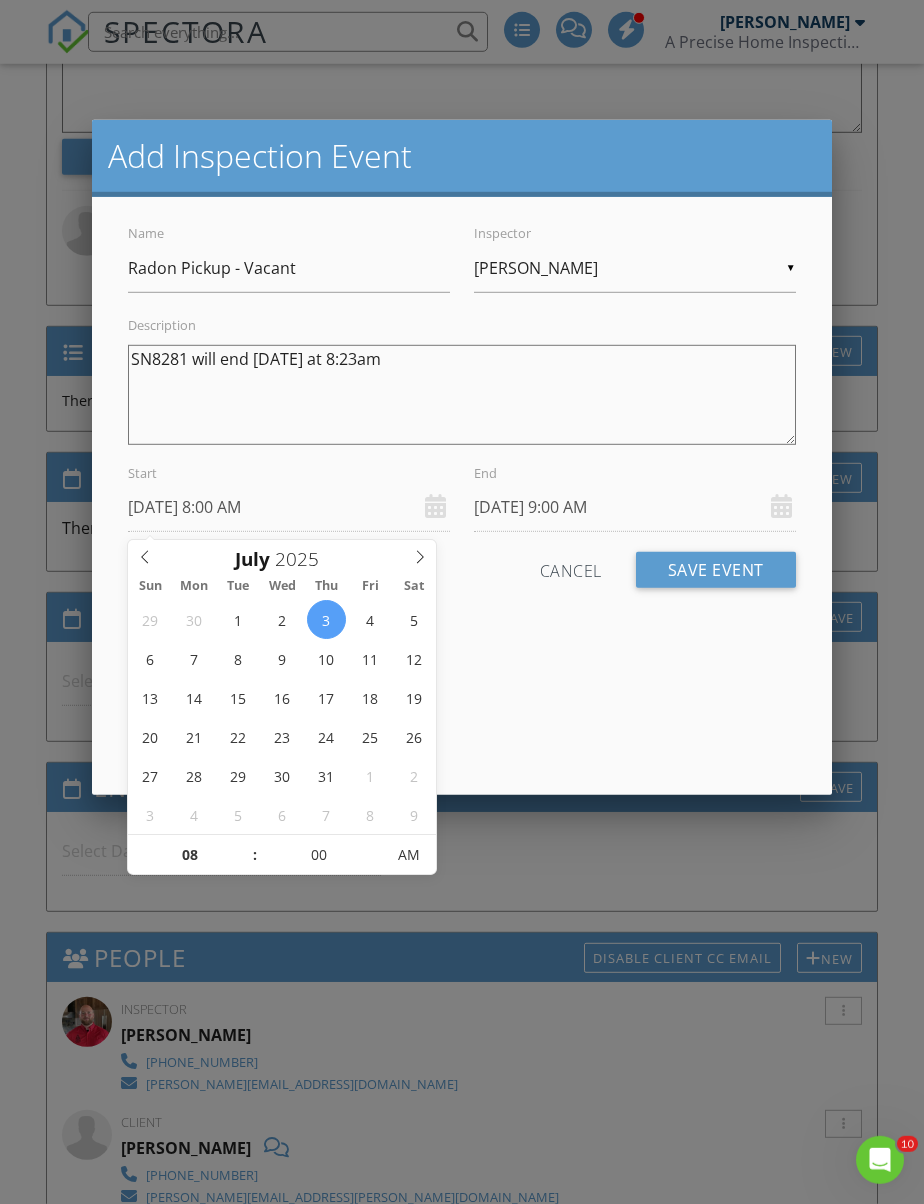 type on "[DATE] 8:00 AM" 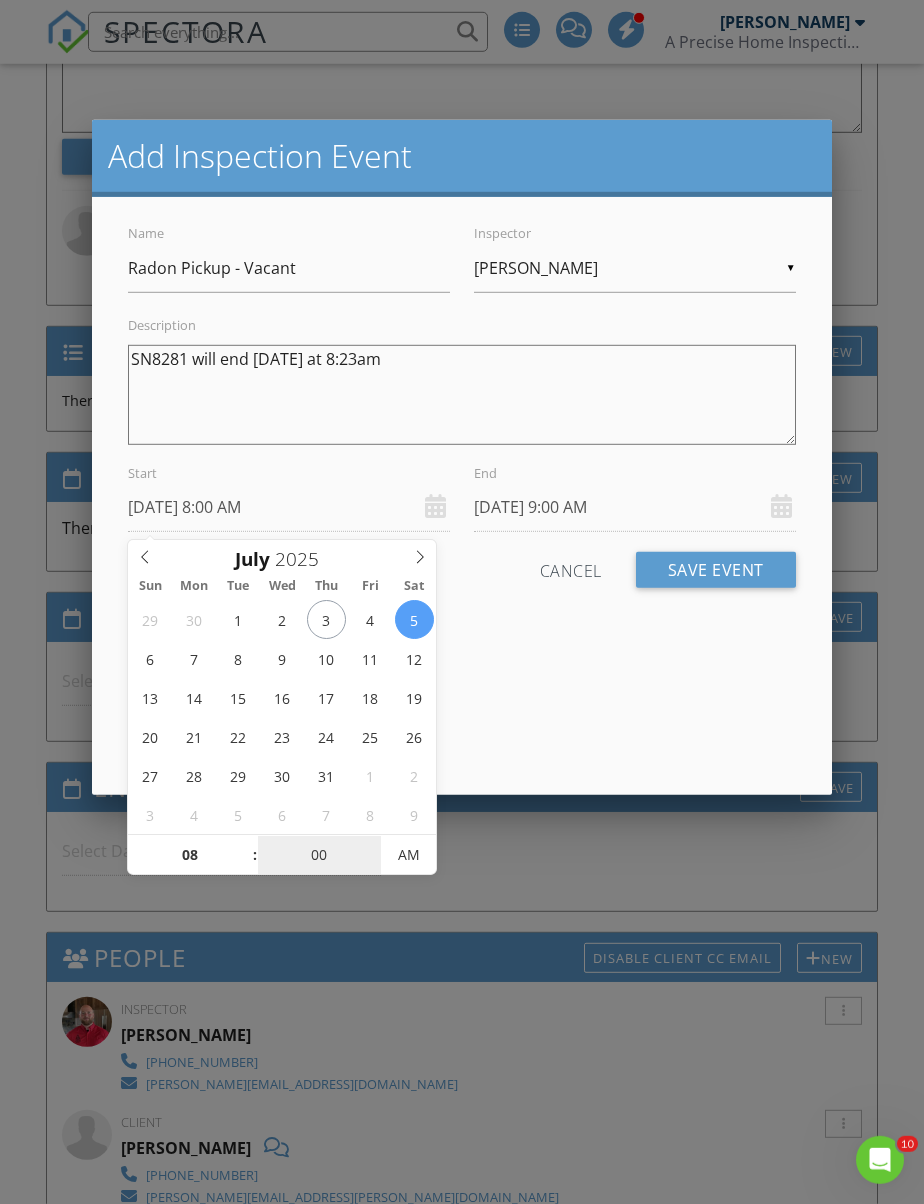 click on "00" at bounding box center (319, 856) 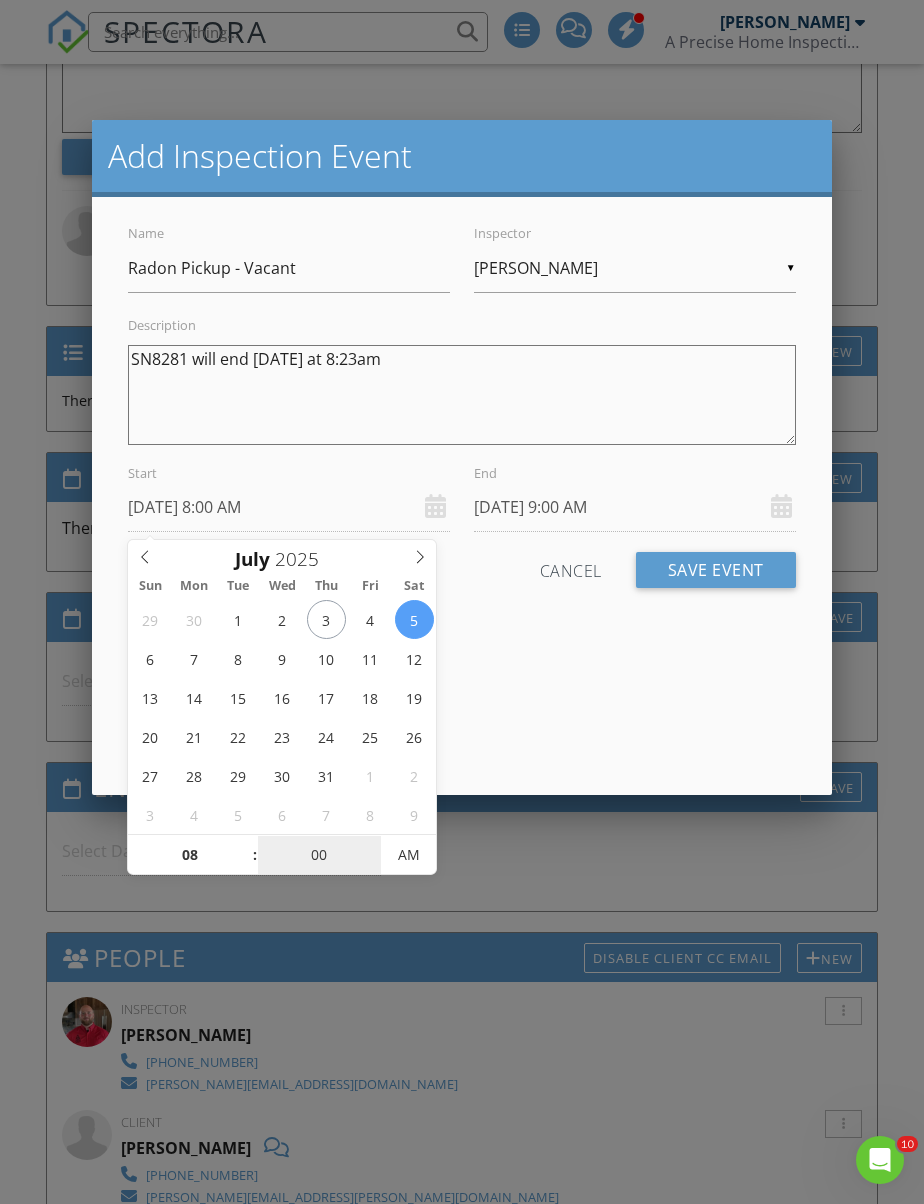 type on "02" 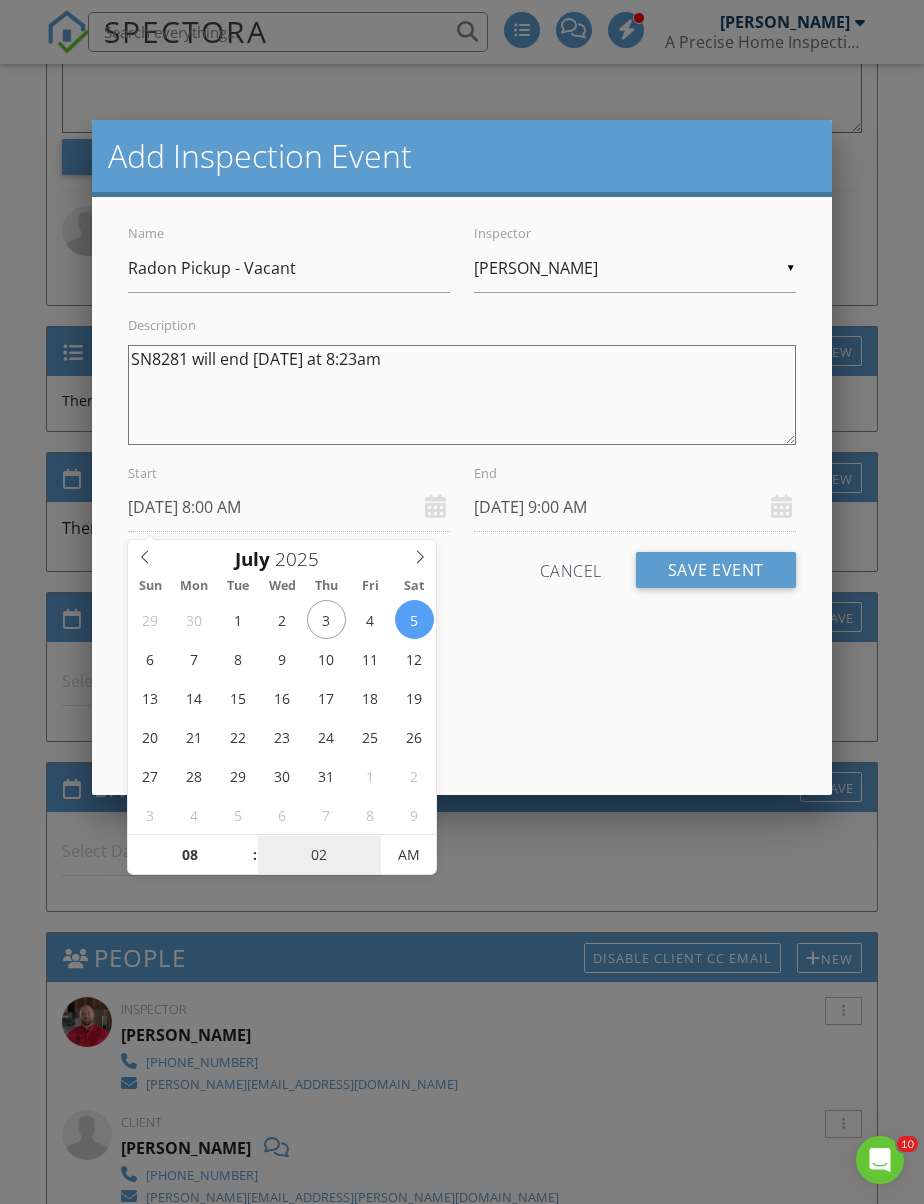 type on "[DATE] 8:02 AM" 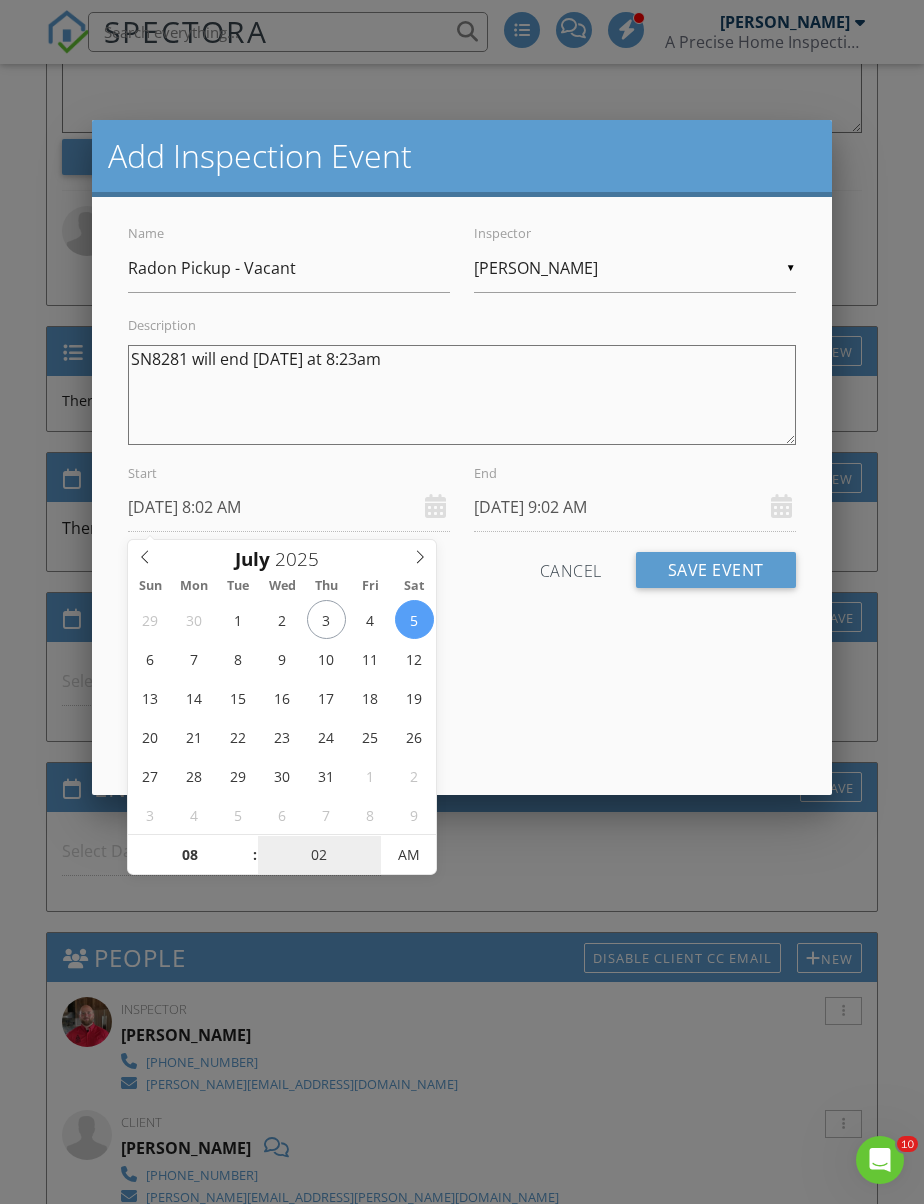 type on "23" 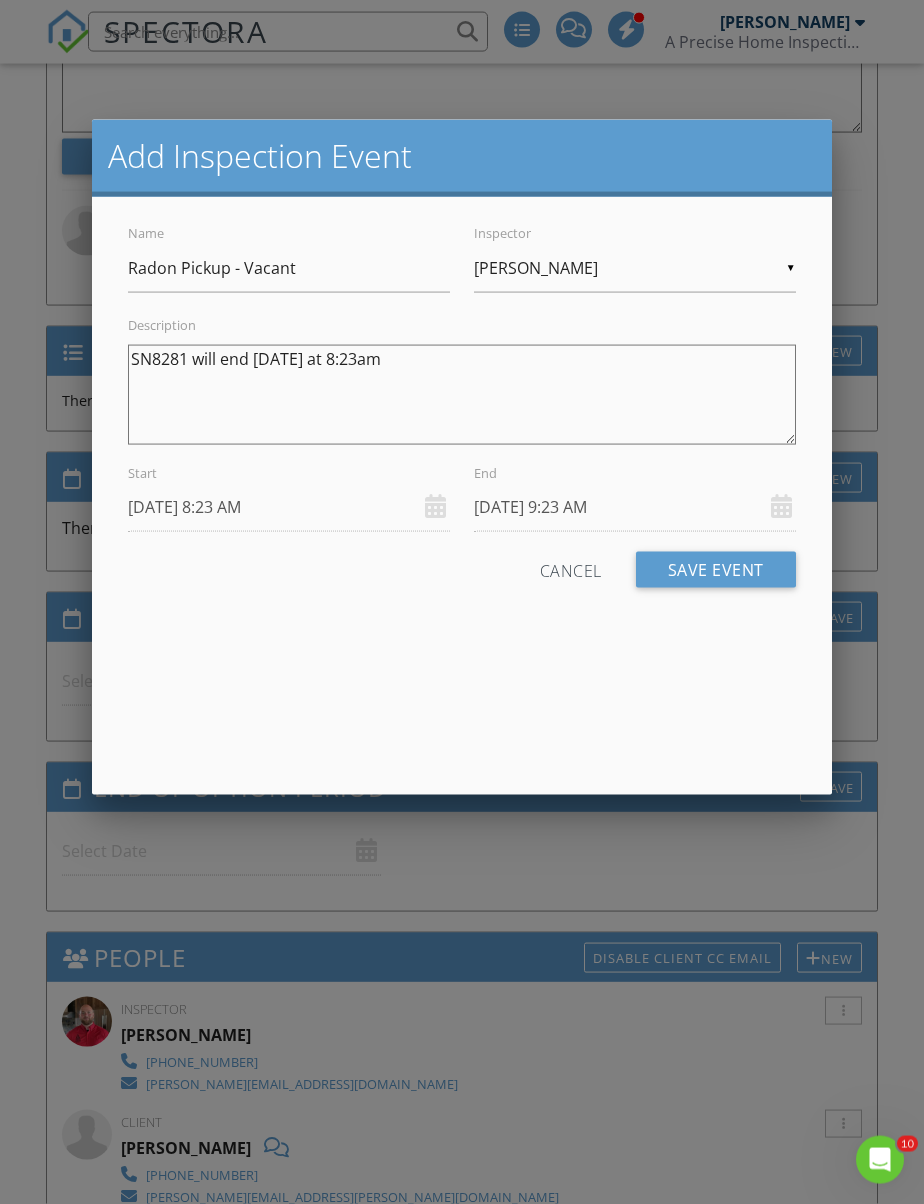 click on "Add Inspection Event
Name
Radon Pickup - Vacant
Inspector
▼ [PERSON_NAME] [PERSON_NAME] [PERSON_NAME] [PERSON_NAME] [PERSON_NAME] [PERSON_NAME] [PERSON_NAME]
Description
SN8281 will end [DATE] at 8:23am
Start
[DATE] 8:23 AM
End
[DATE] 9:23 AM
Cancel
Save Event" at bounding box center (461, 457) 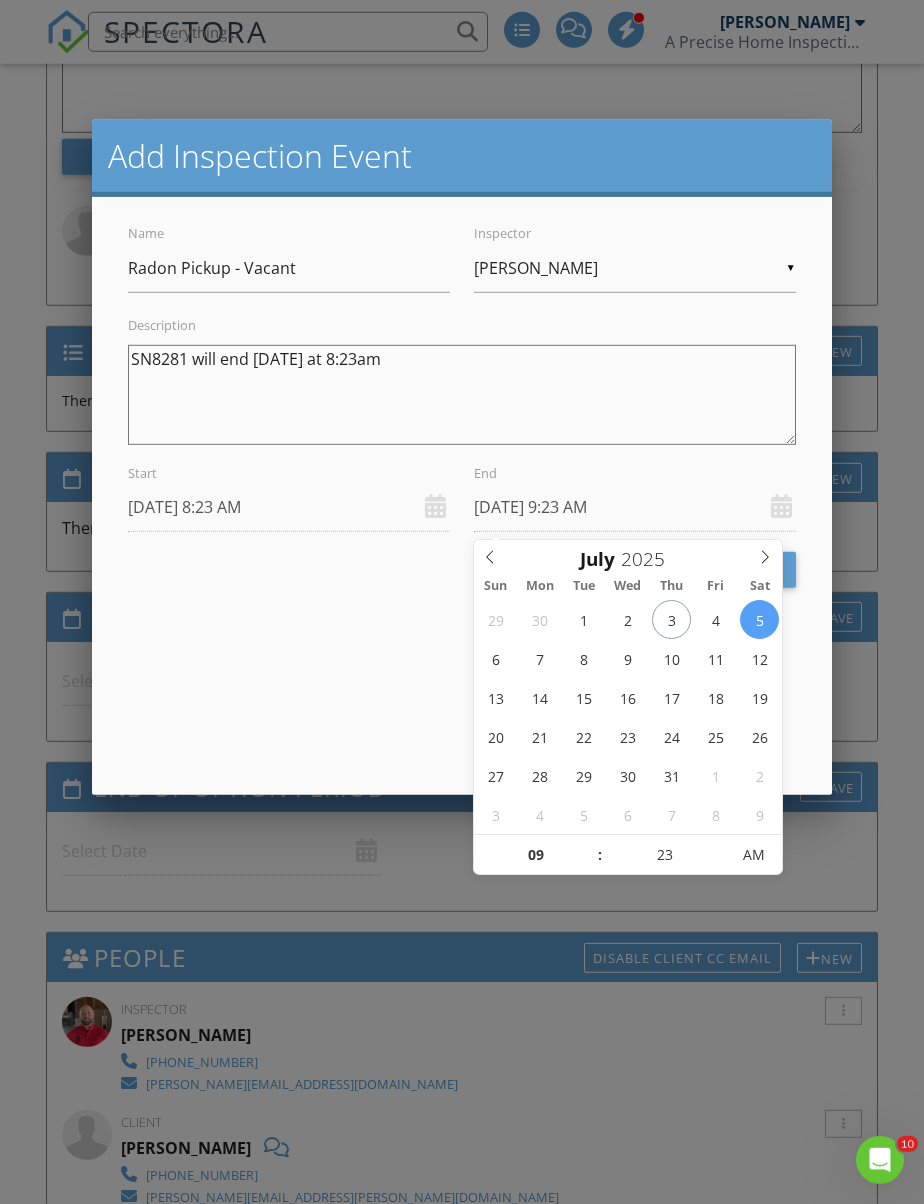type on "[DATE] 9:23 AM" 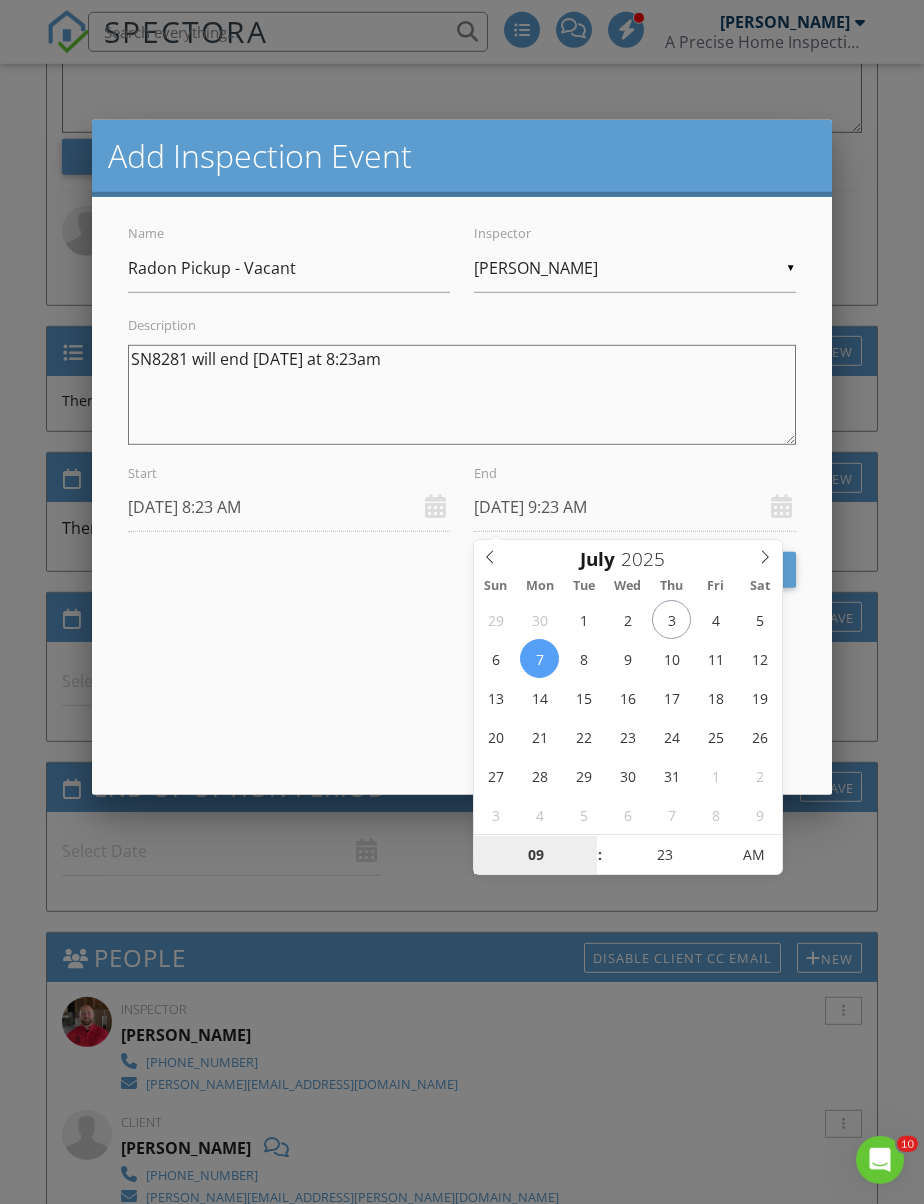 click on "09" at bounding box center [535, 856] 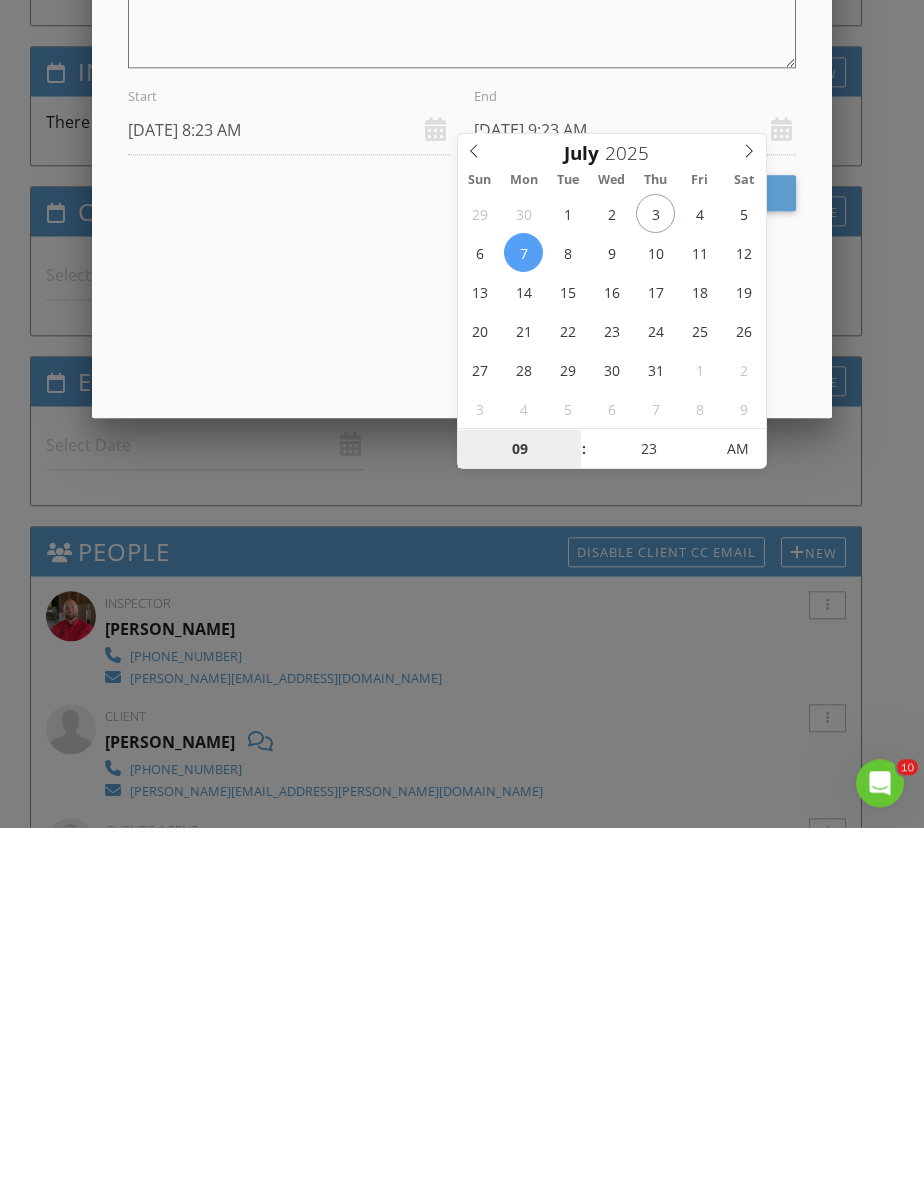 type on "06" 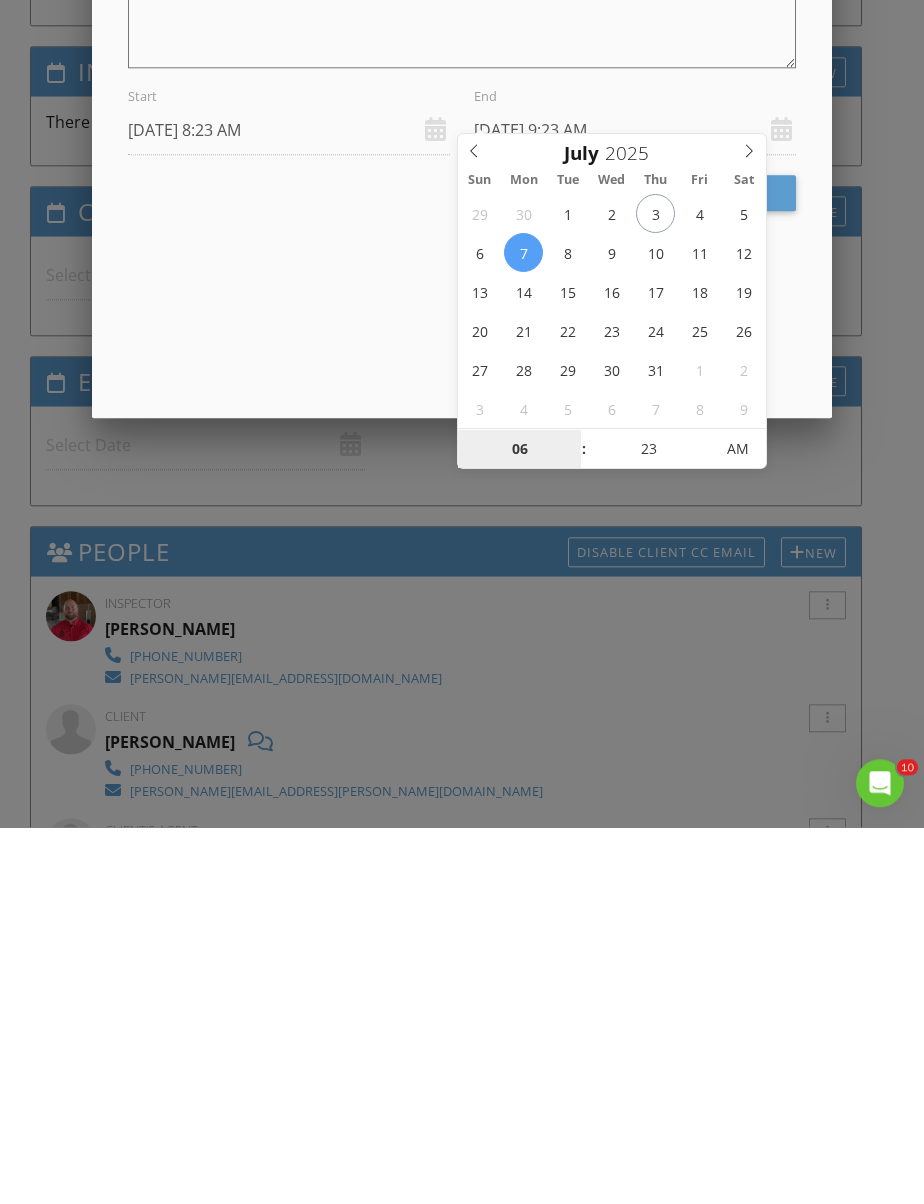 type on "[DATE] 6:23 AM" 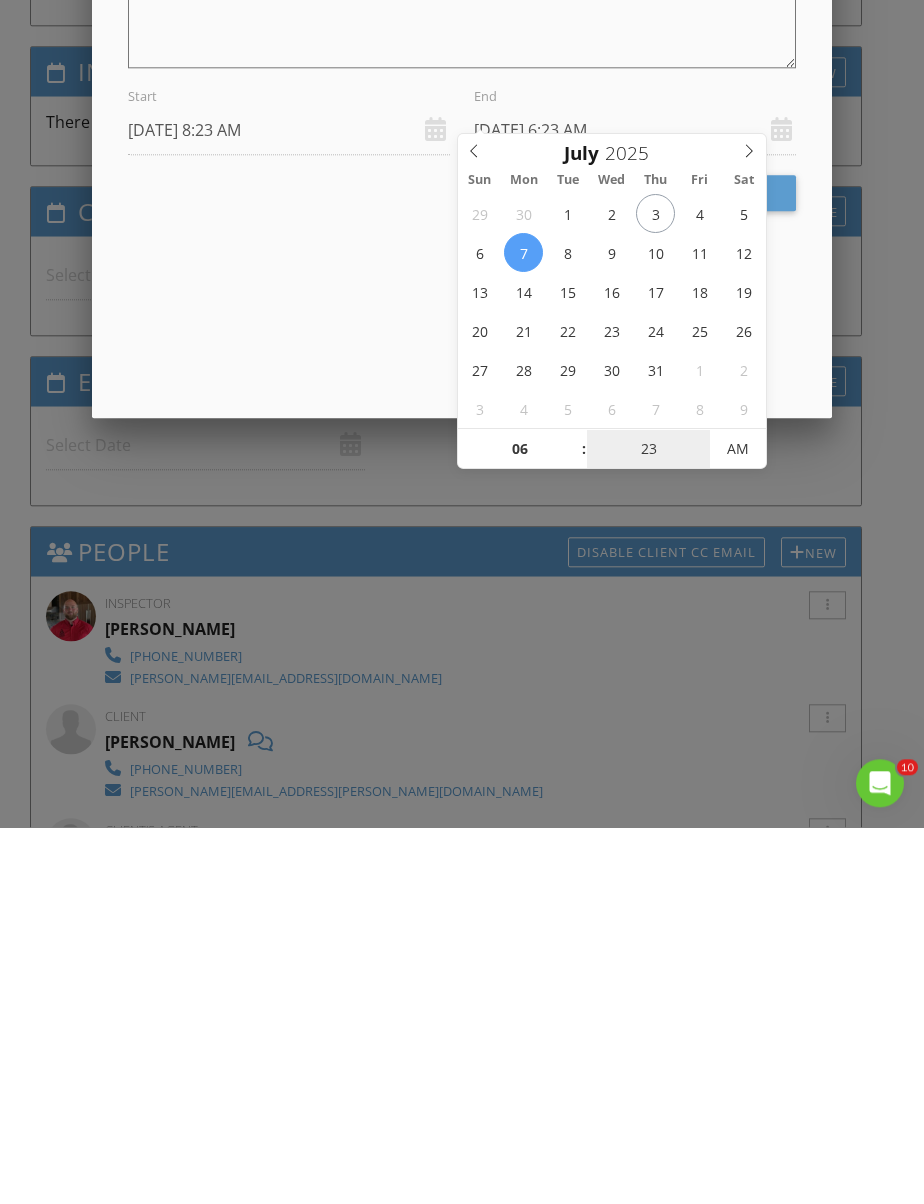 click on "23" at bounding box center [648, 827] 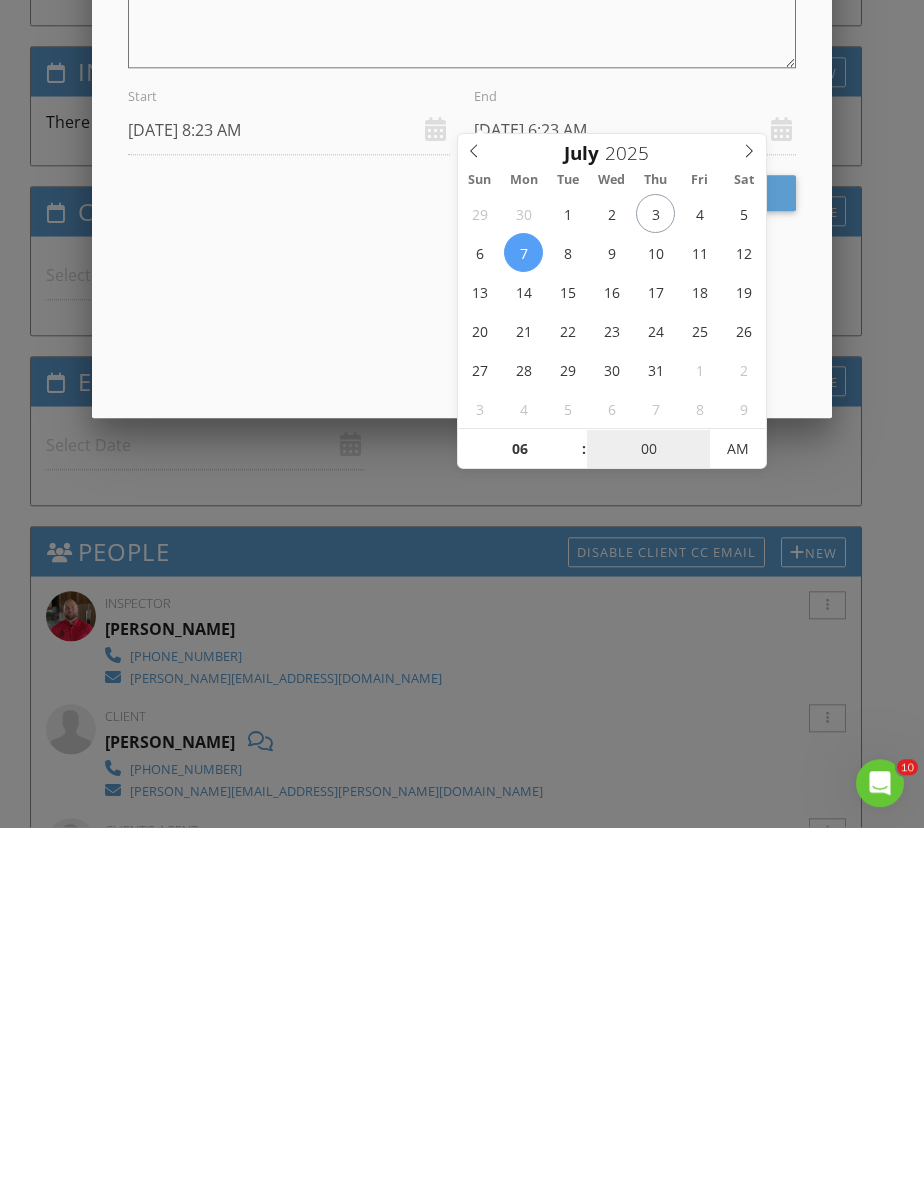 type on "[DATE] 6:00 AM" 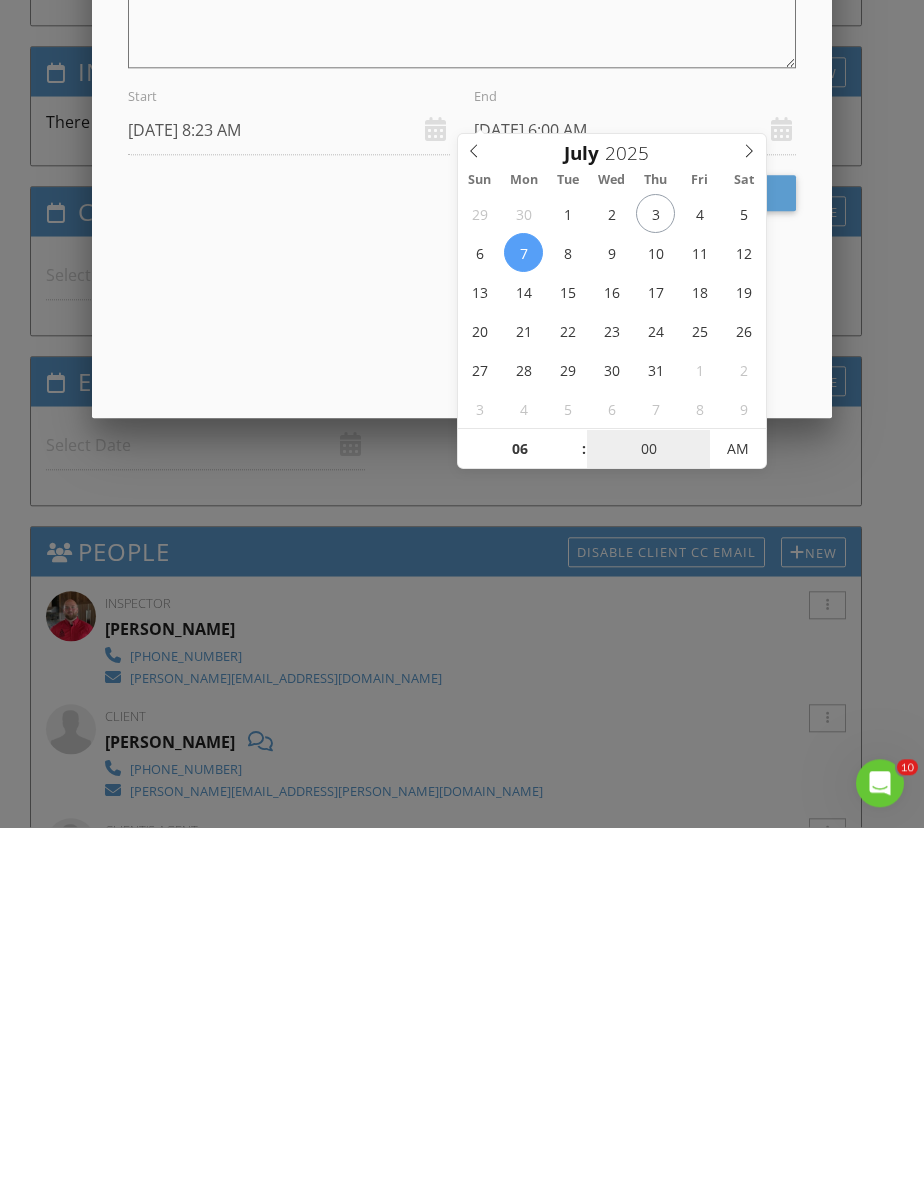 type on "00" 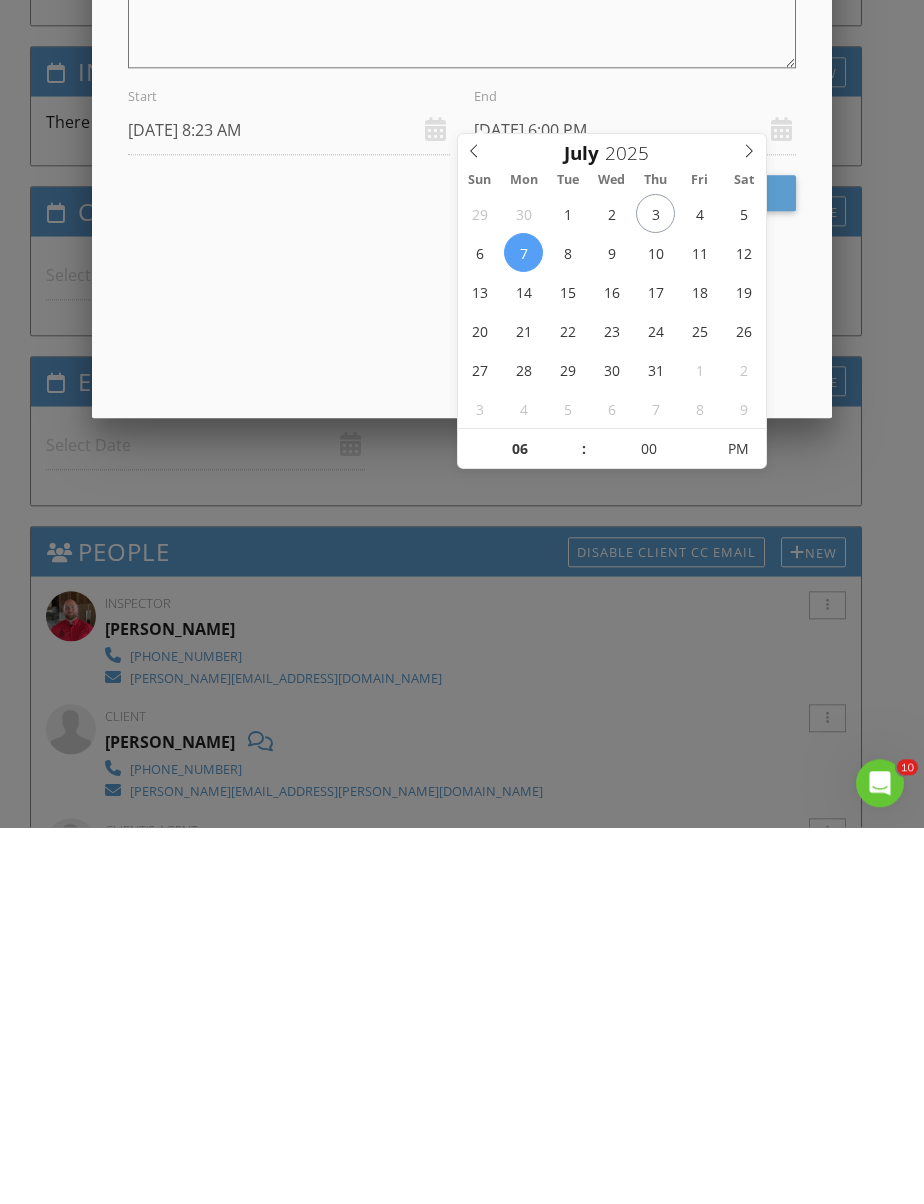 scroll, scrollTop: 2516, scrollLeft: 25, axis: both 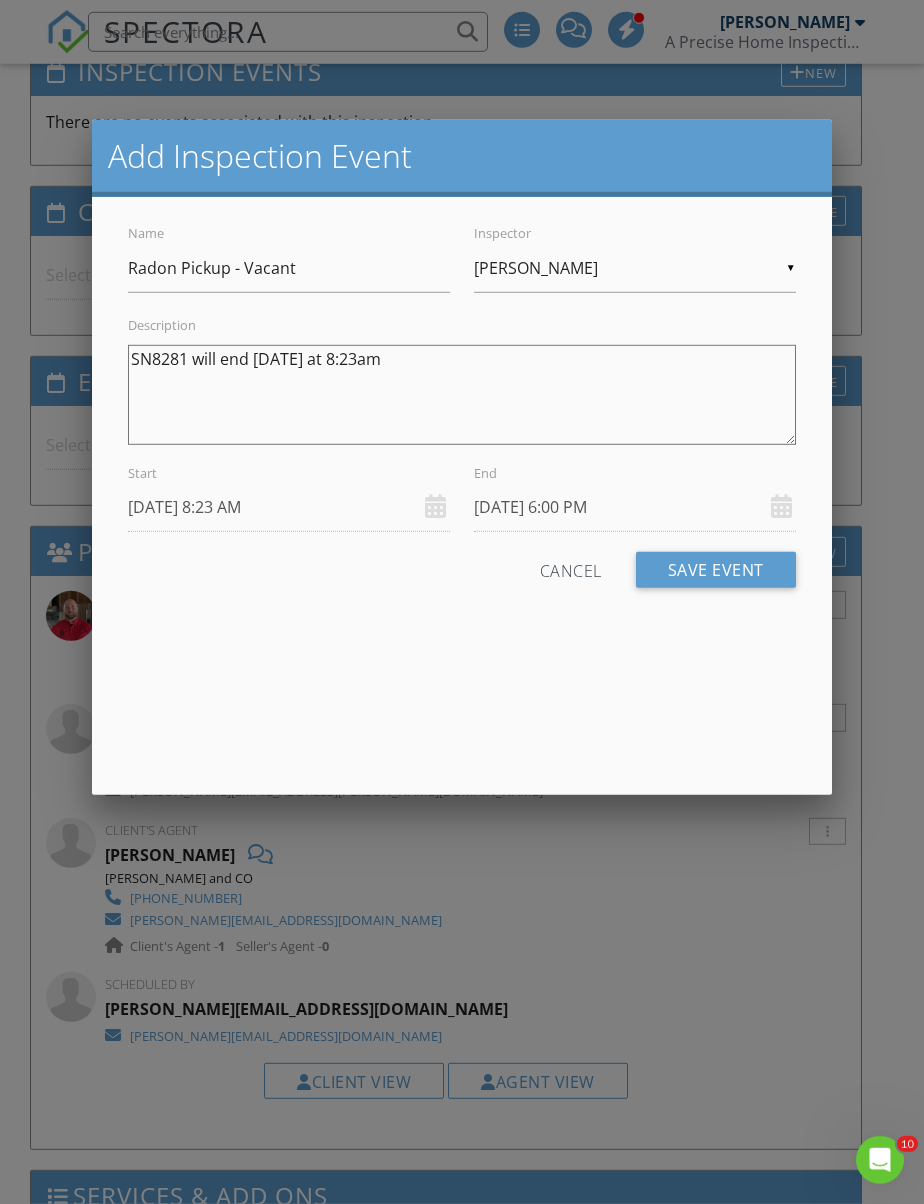 click on "Save Event" at bounding box center [716, 570] 